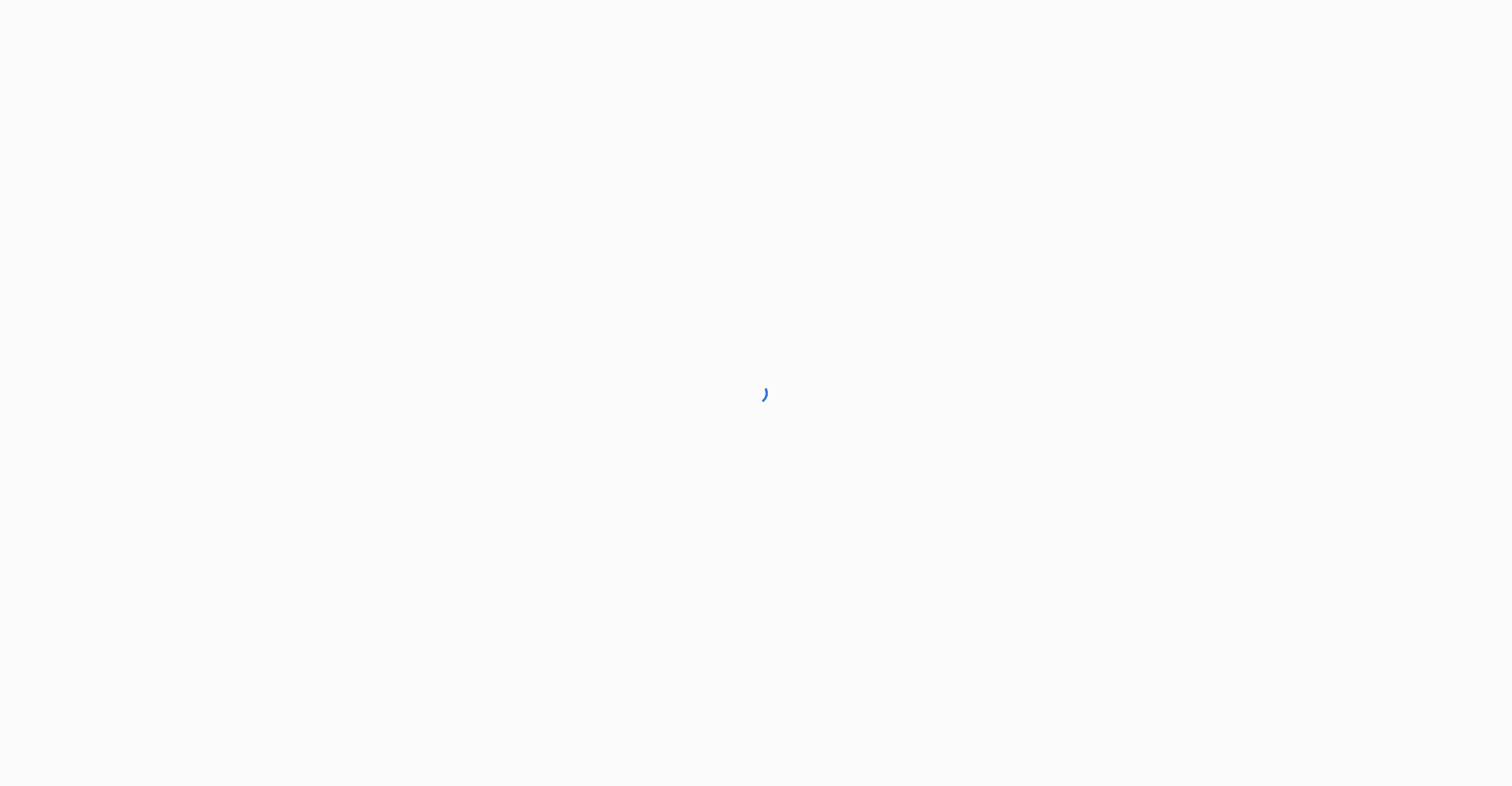 scroll, scrollTop: 0, scrollLeft: 0, axis: both 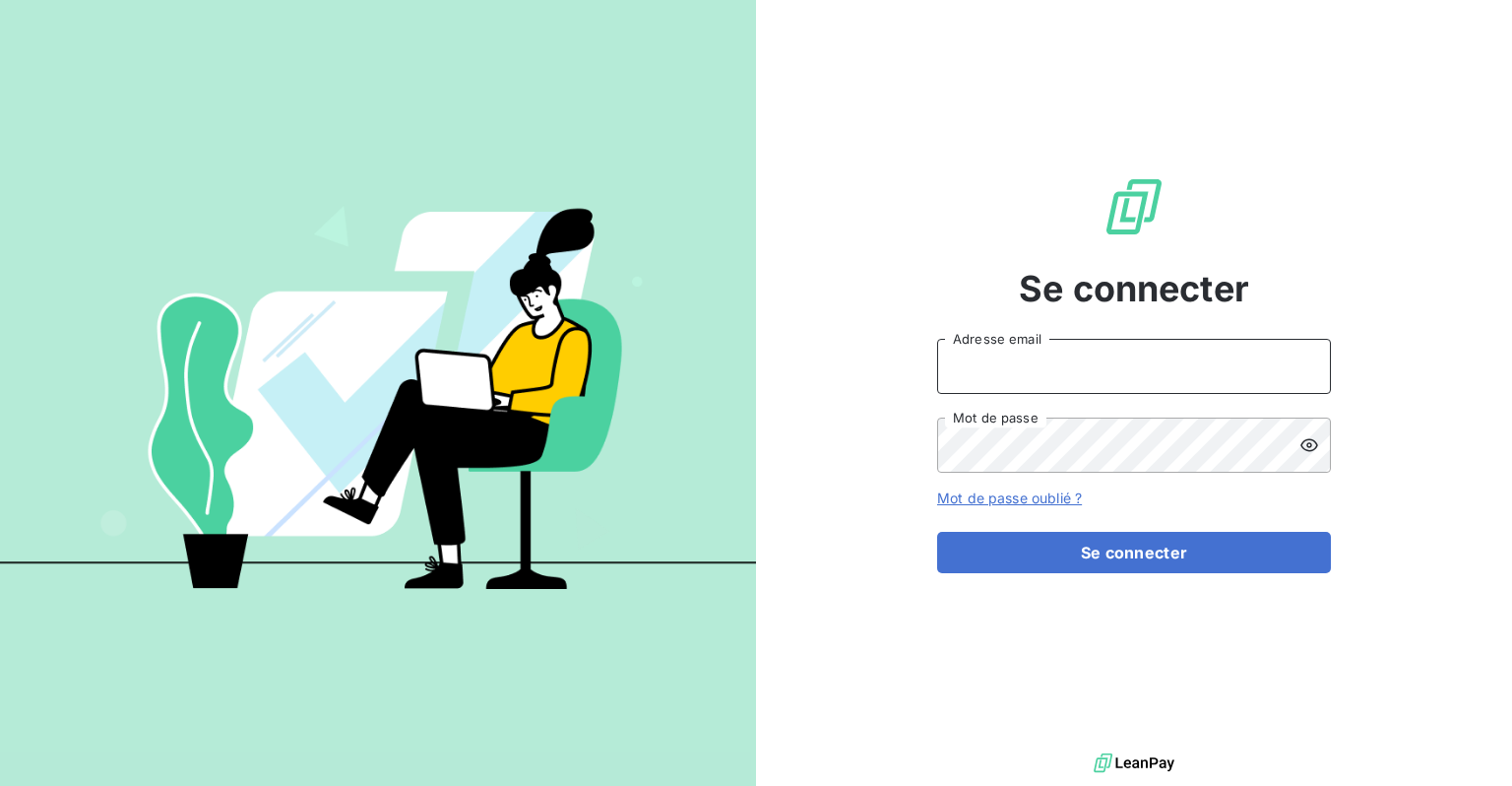 type on "[EMAIL]" 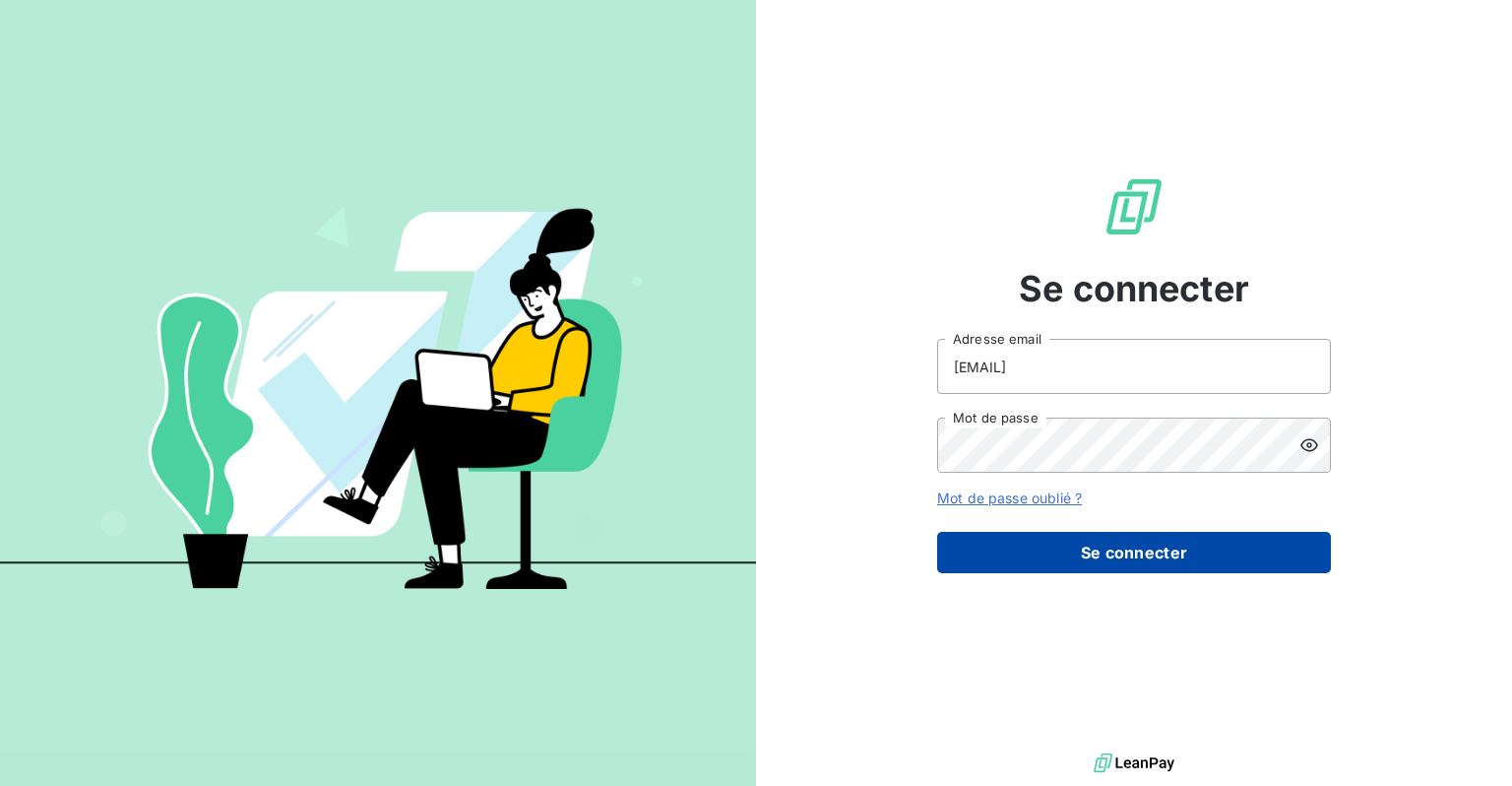 click on "Se connecter" at bounding box center [1134, 553] 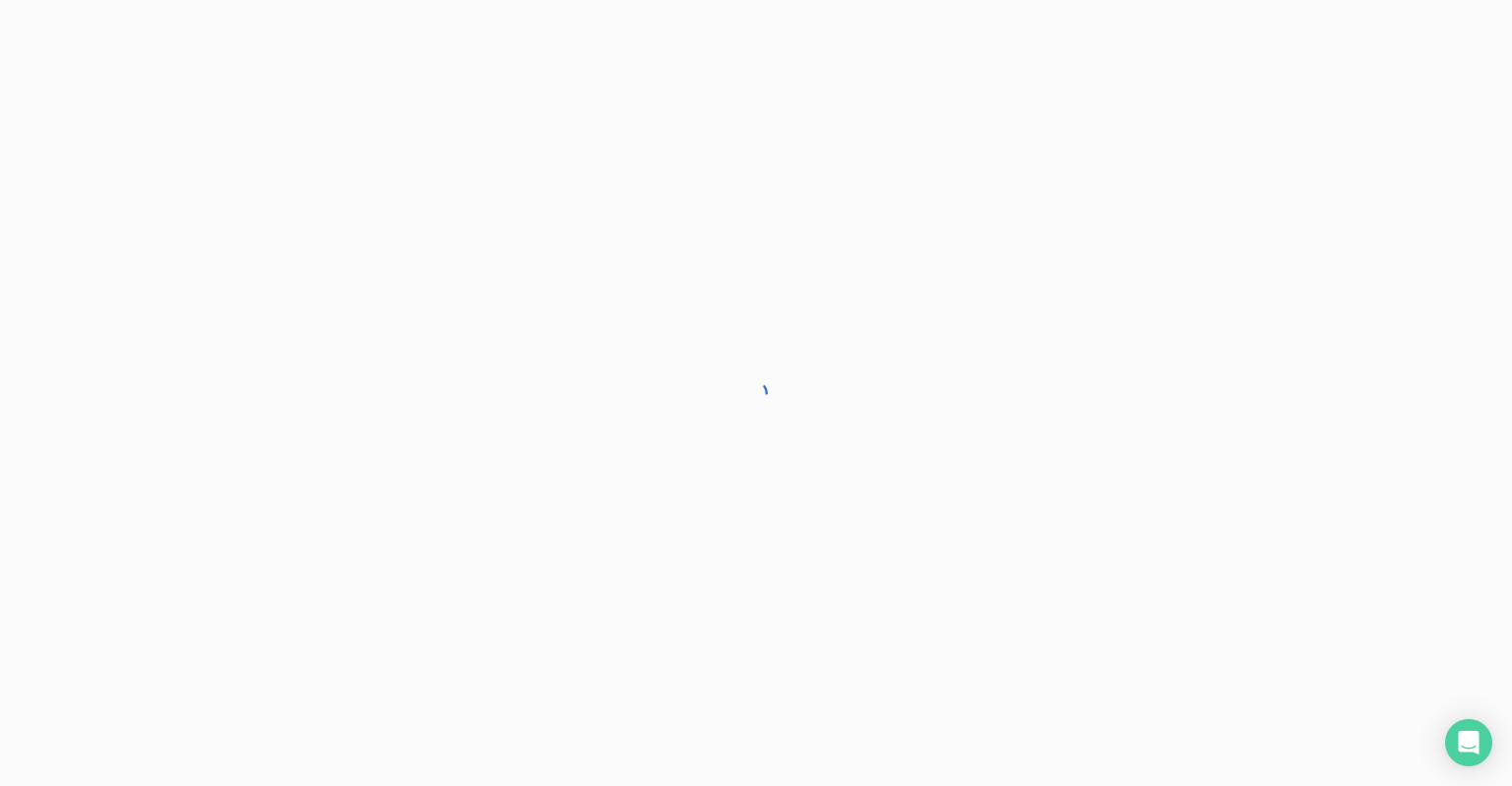 scroll, scrollTop: 0, scrollLeft: 0, axis: both 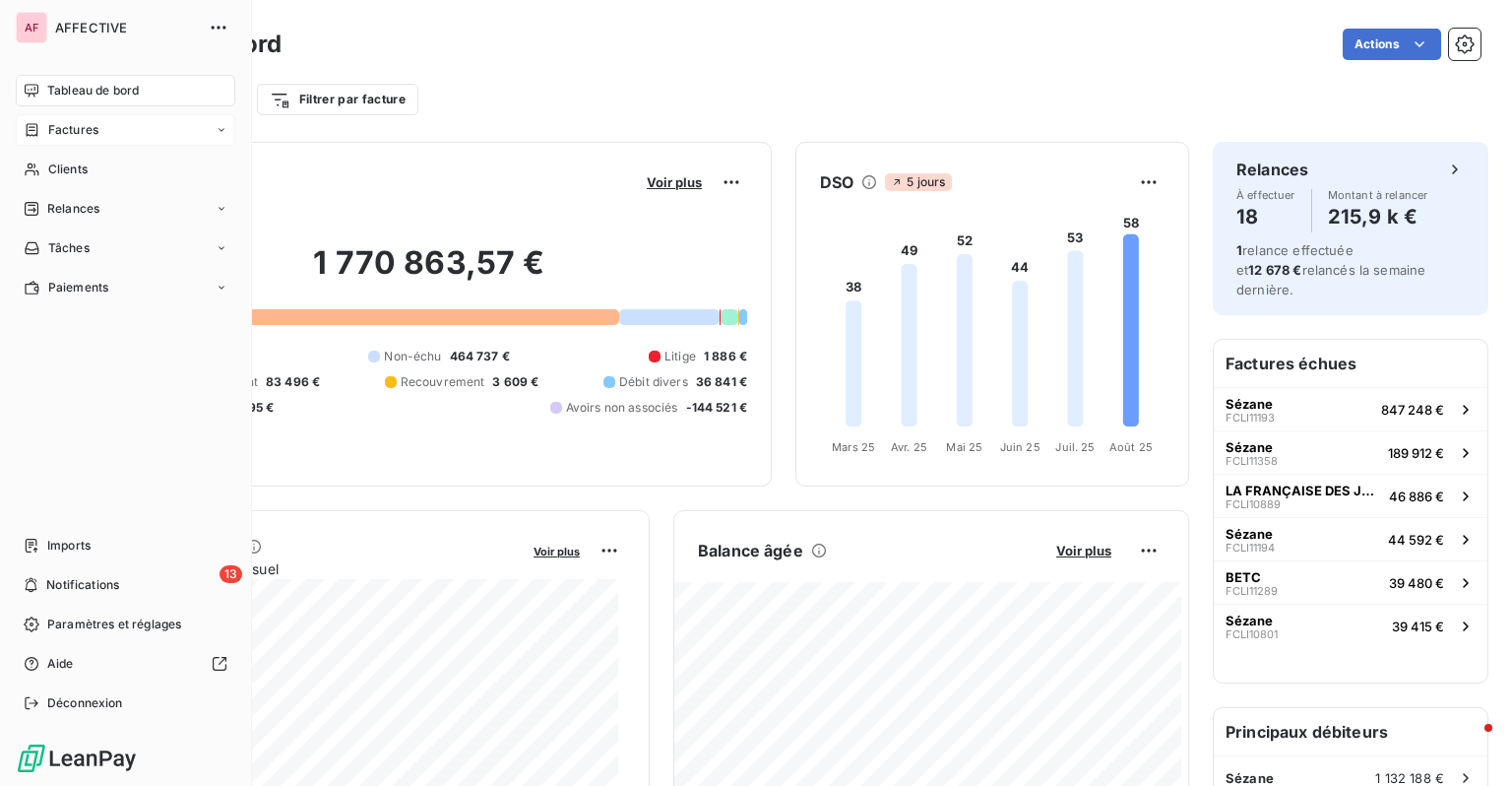 click 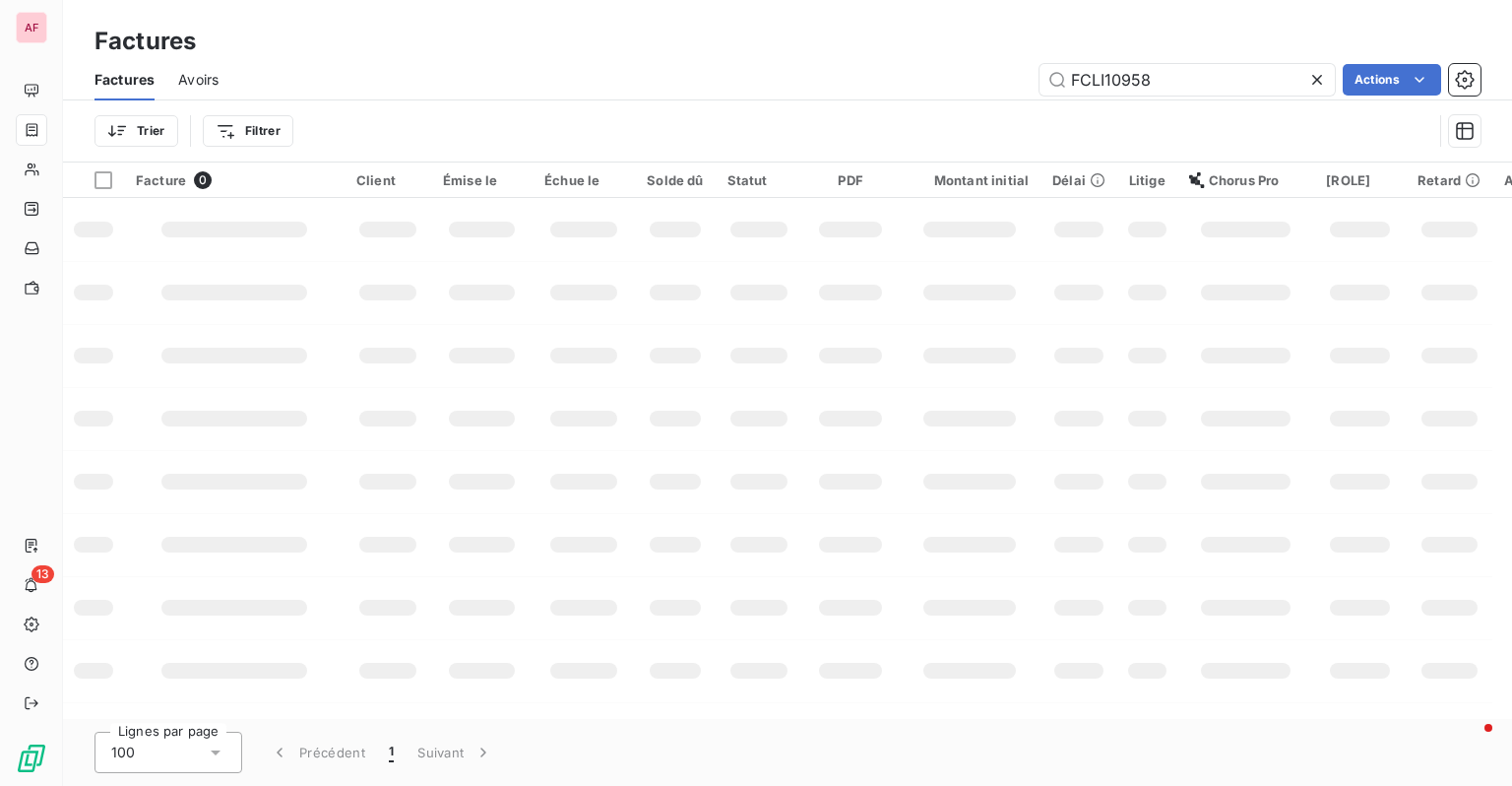 click 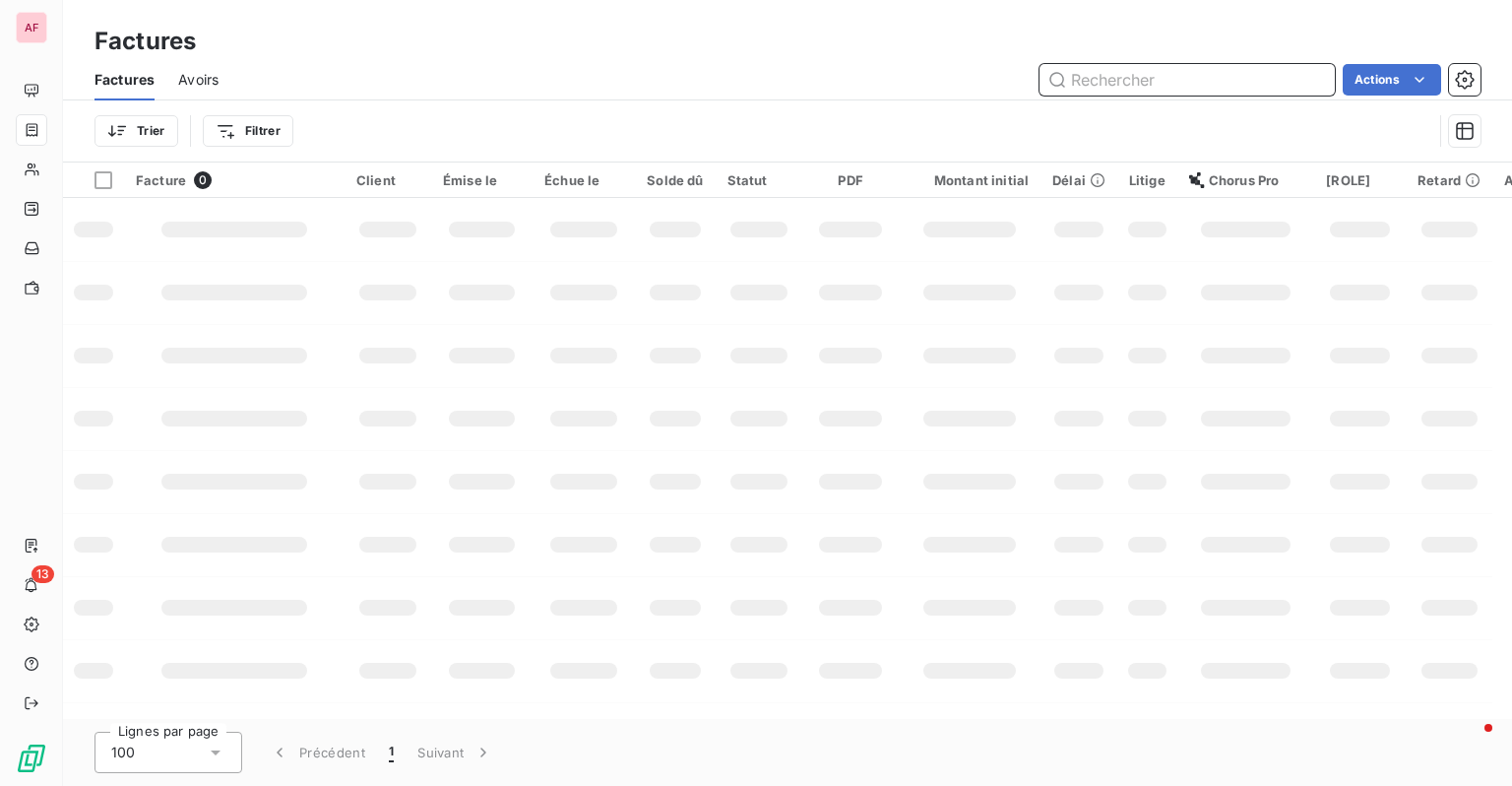 click at bounding box center (1187, 80) 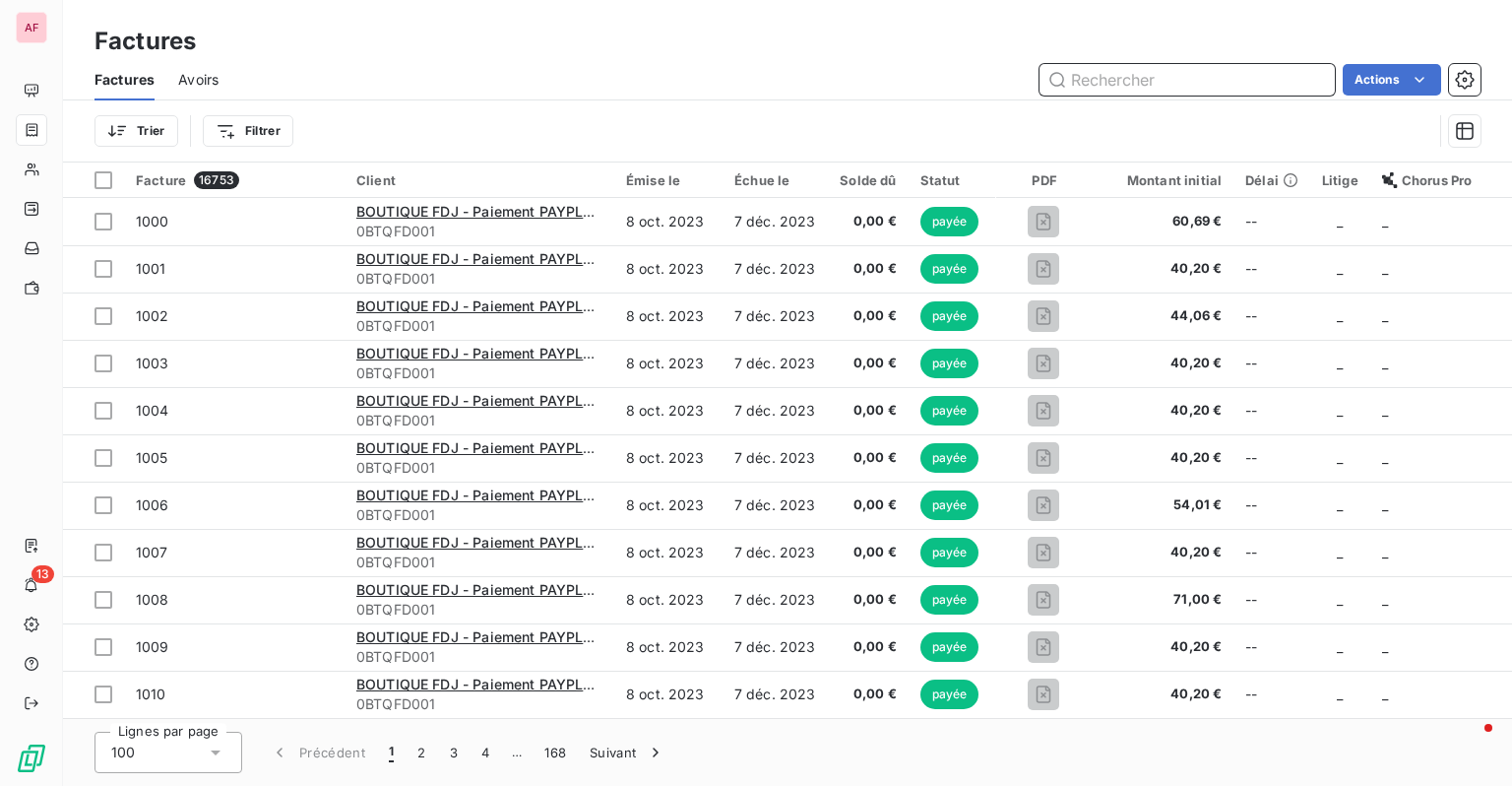 paste on "FCLI11414" 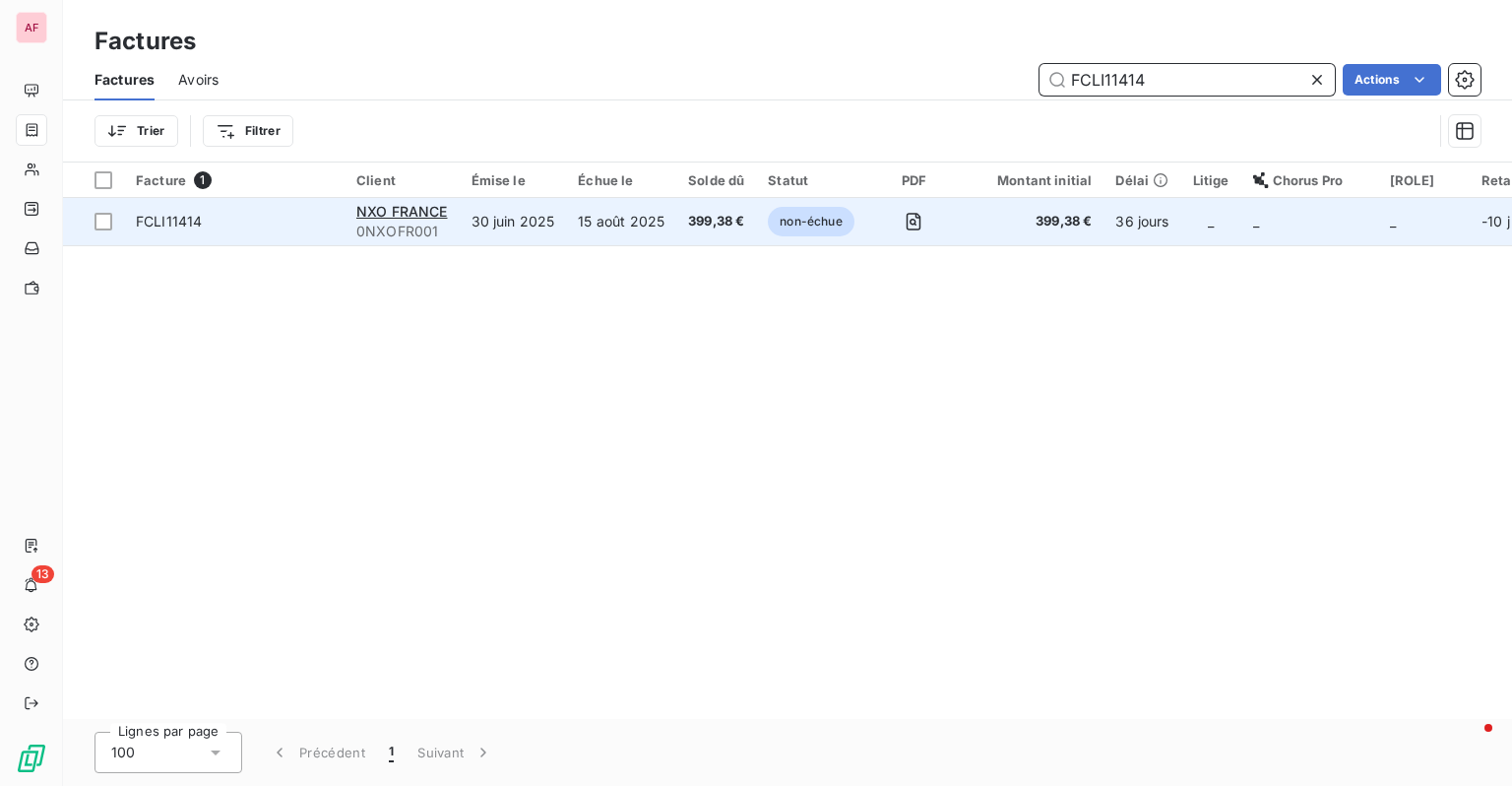 type on "FCLI11414" 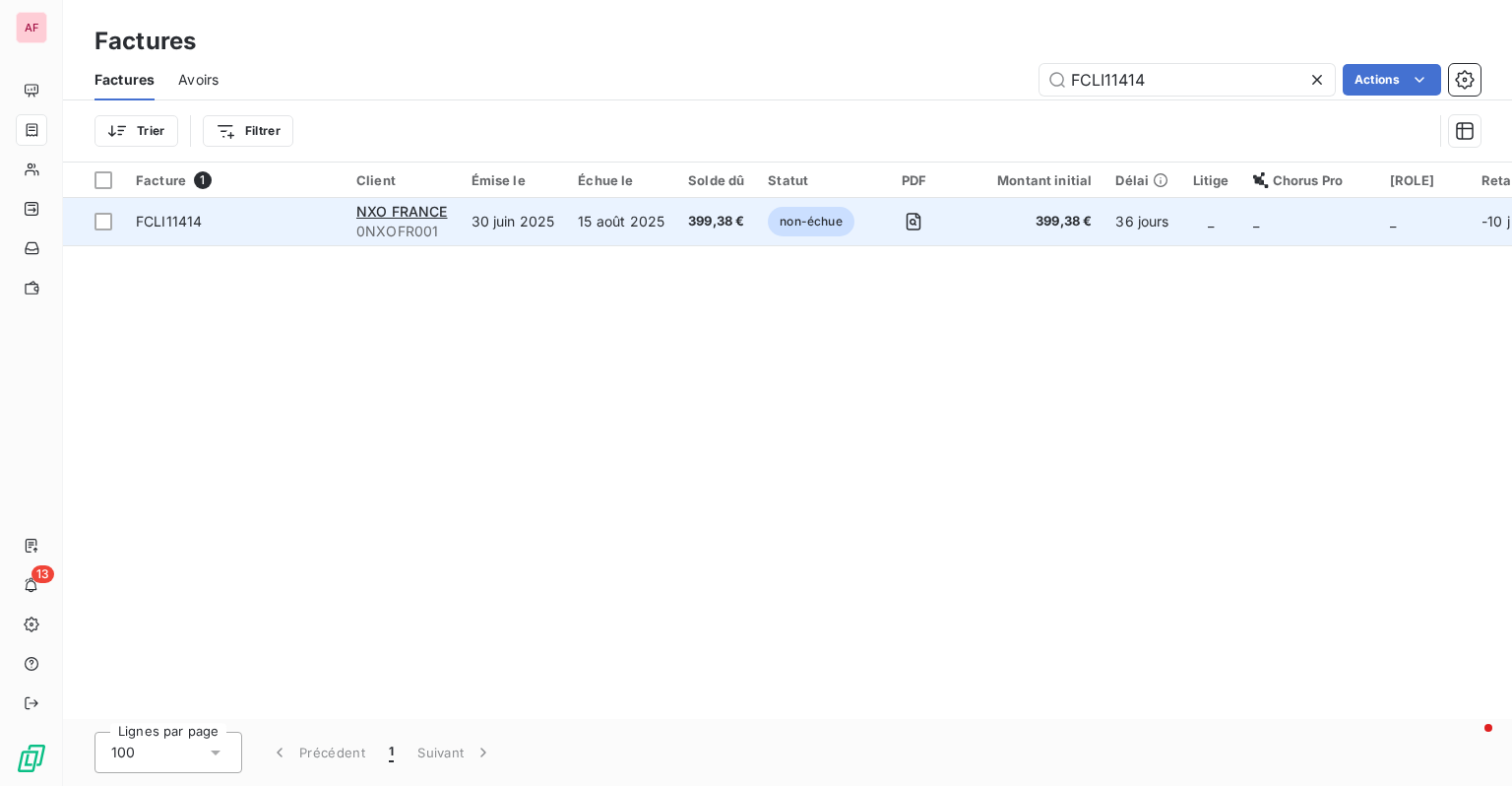 click on "399,38 €" at bounding box center (716, 222) 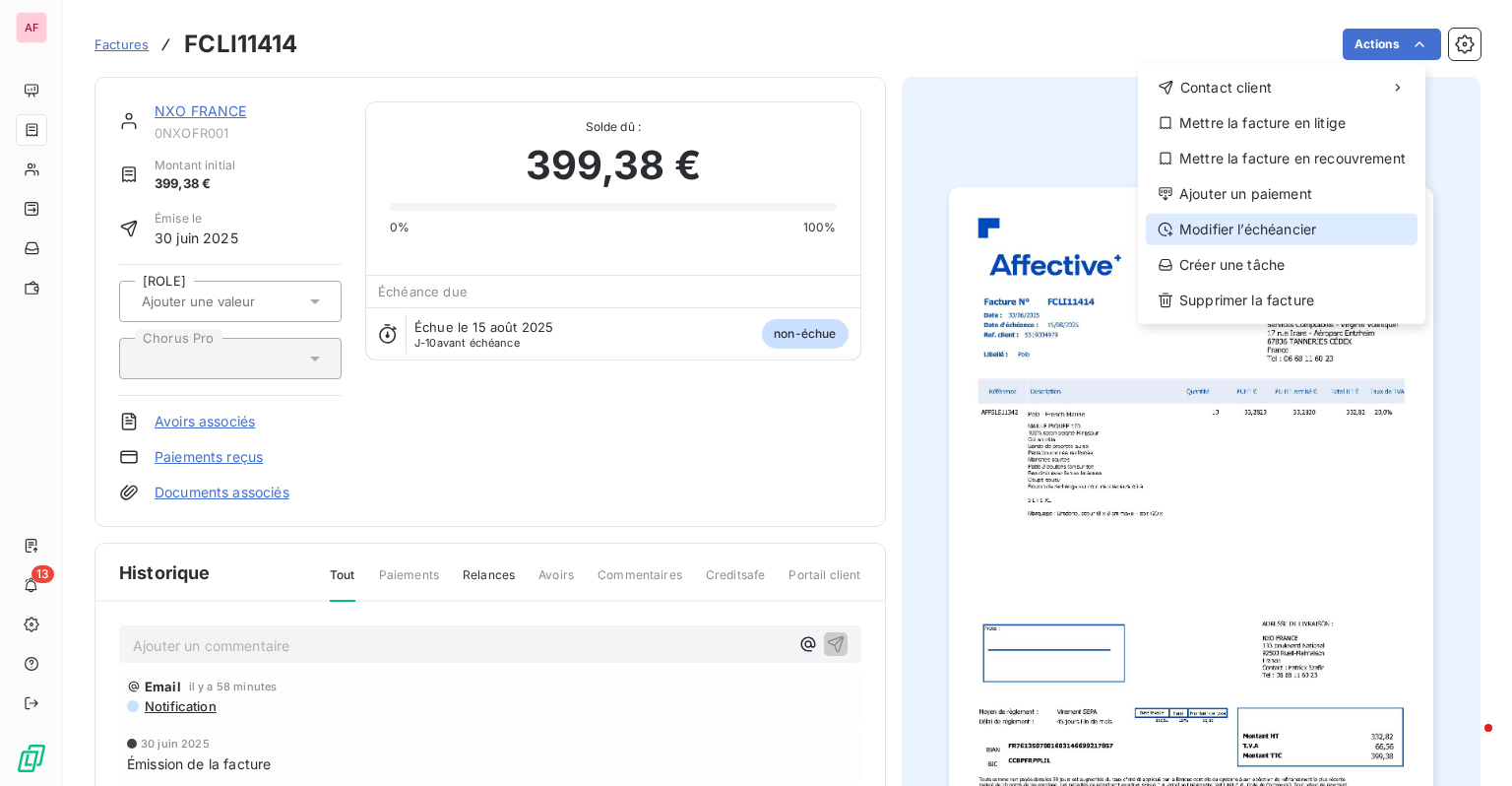 click on "Modifier l’échéancier" at bounding box center (1282, 229) 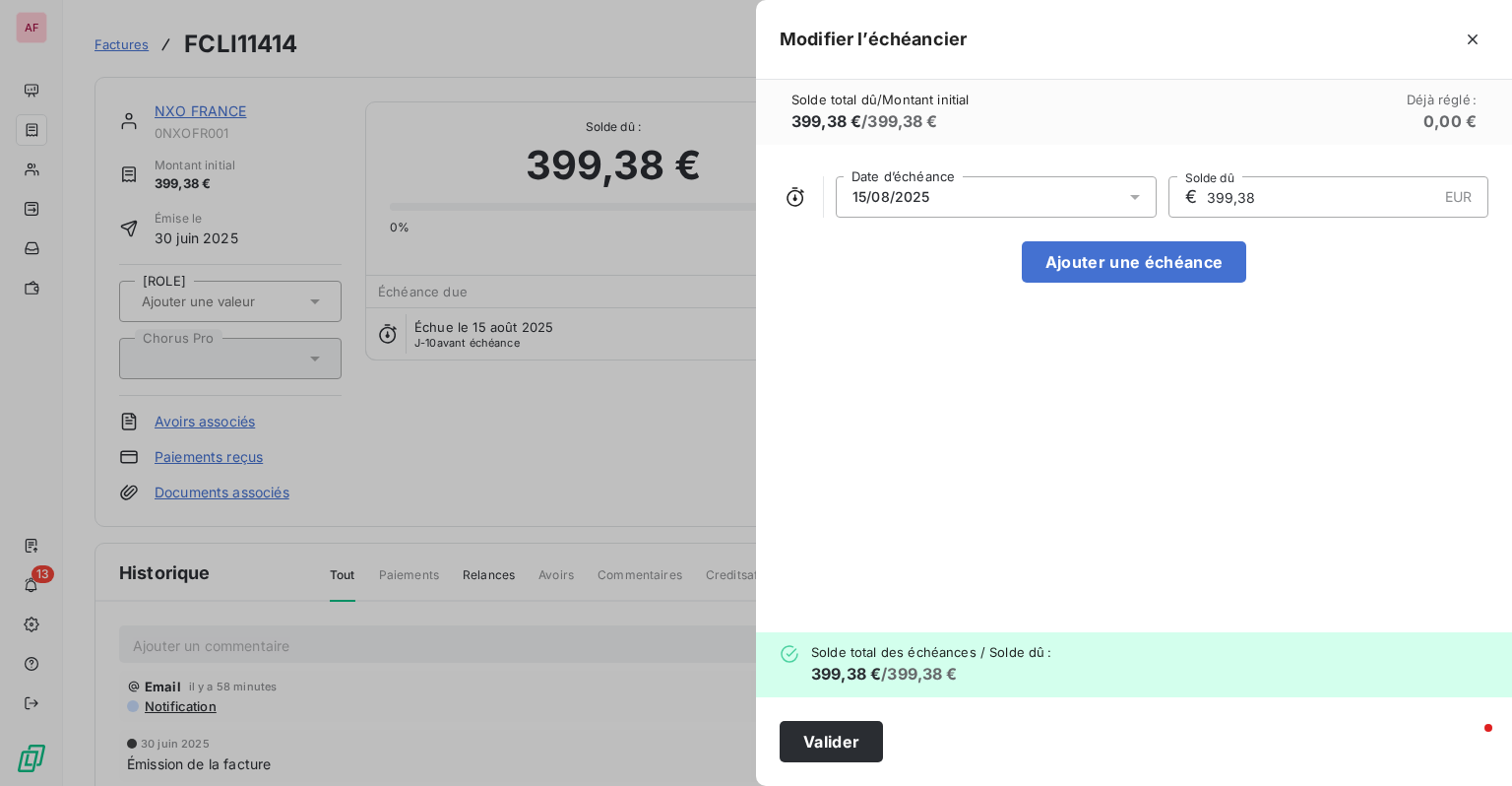 click on "15/08/2025" at bounding box center [996, 197] 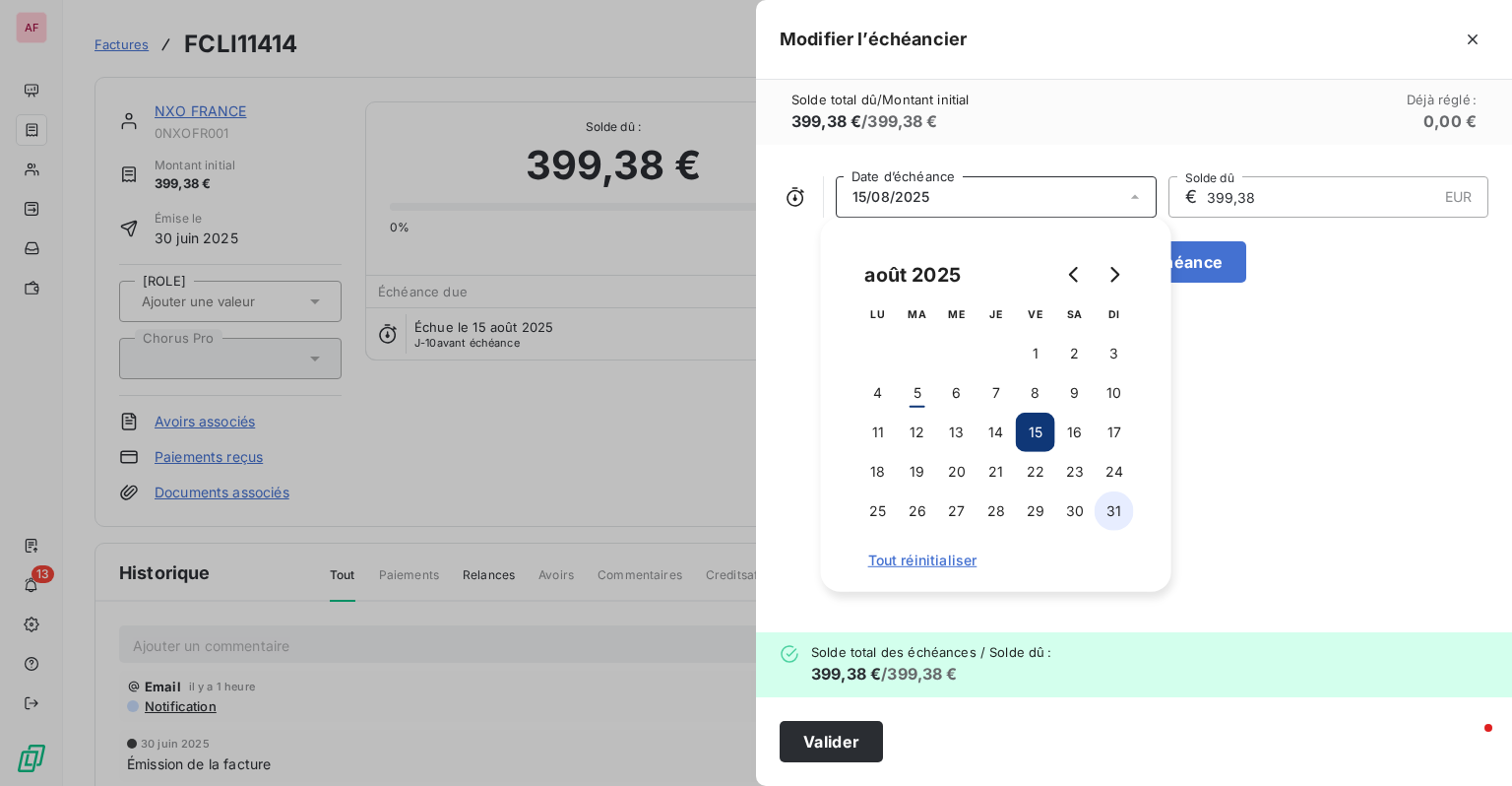 click on "31" at bounding box center (1114, 511) 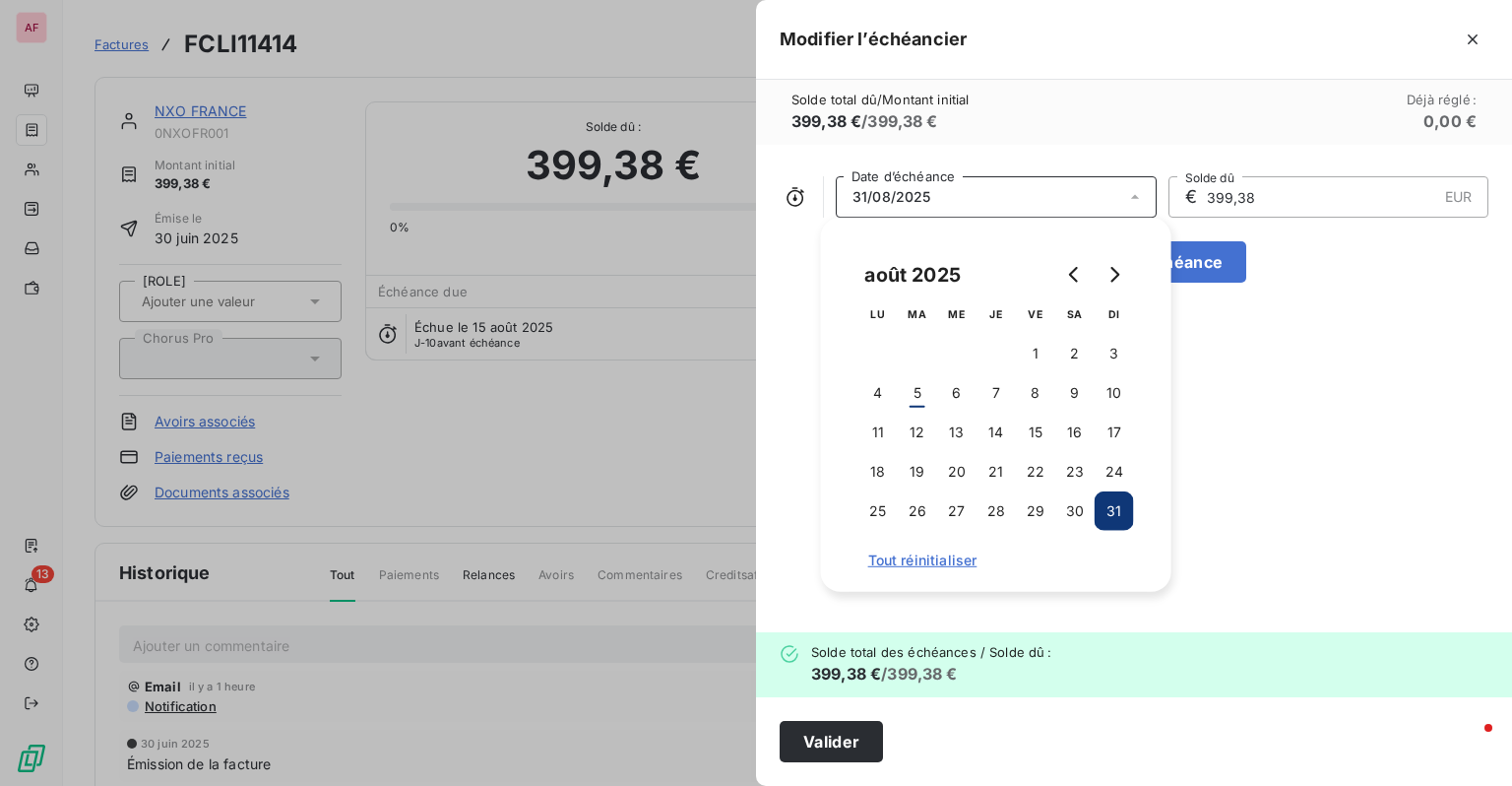 click on "[DATE] Date d’échéance € [AMOUNT] EUR Solde dû Ajouter une échéance" at bounding box center (1134, 388) 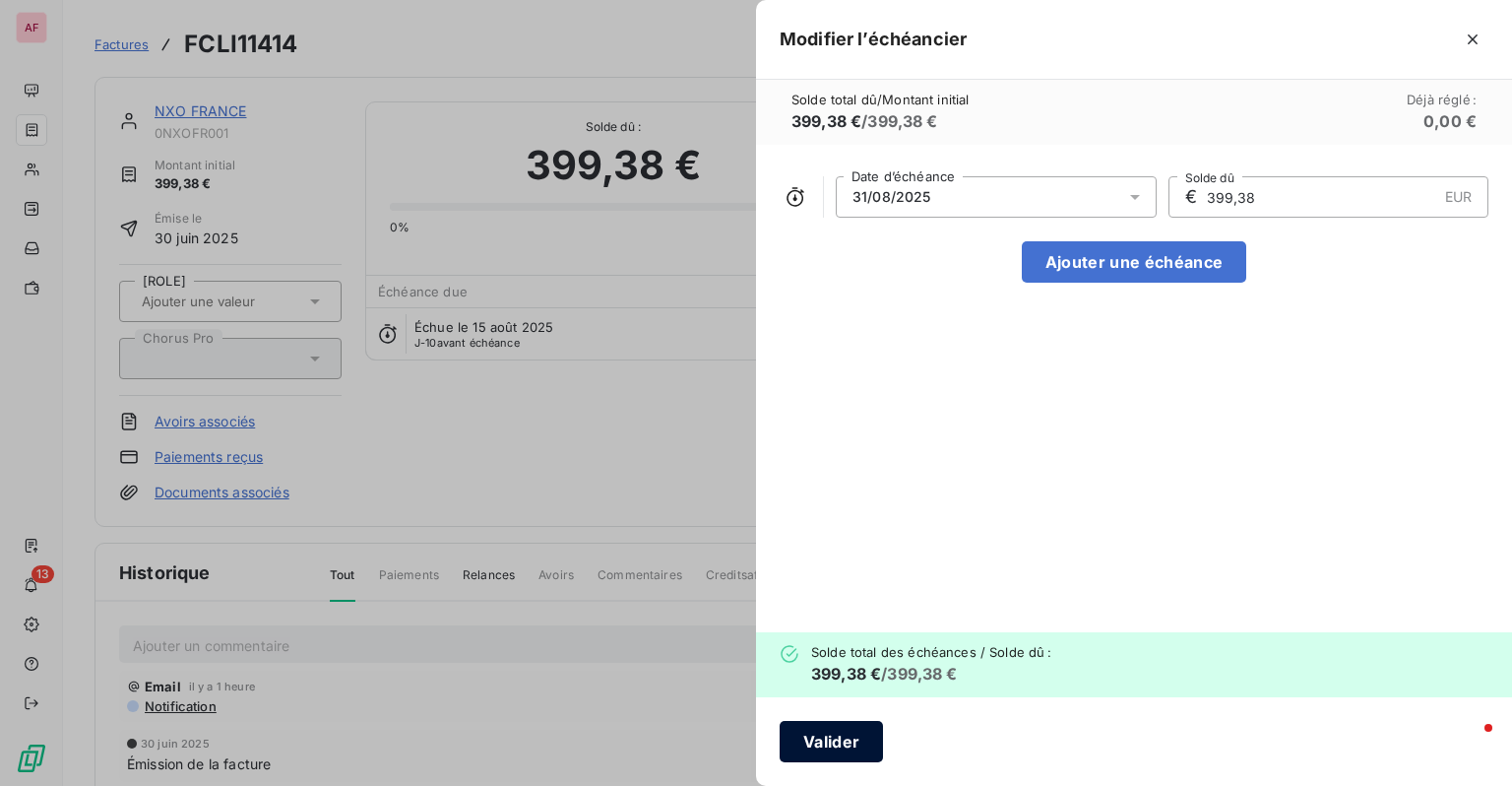 click on "Valider" at bounding box center [831, 742] 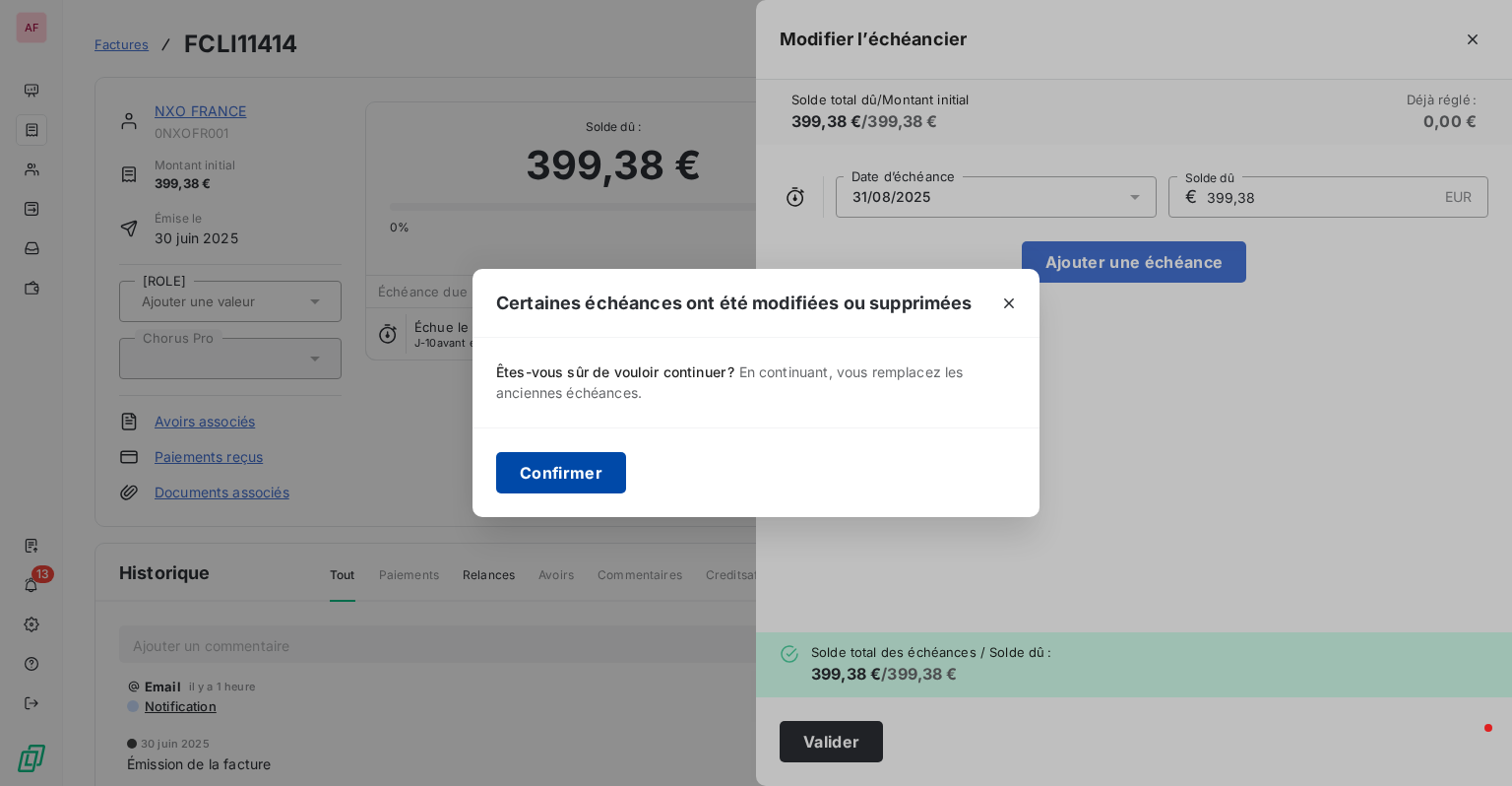 click on "Confirmer" at bounding box center [561, 473] 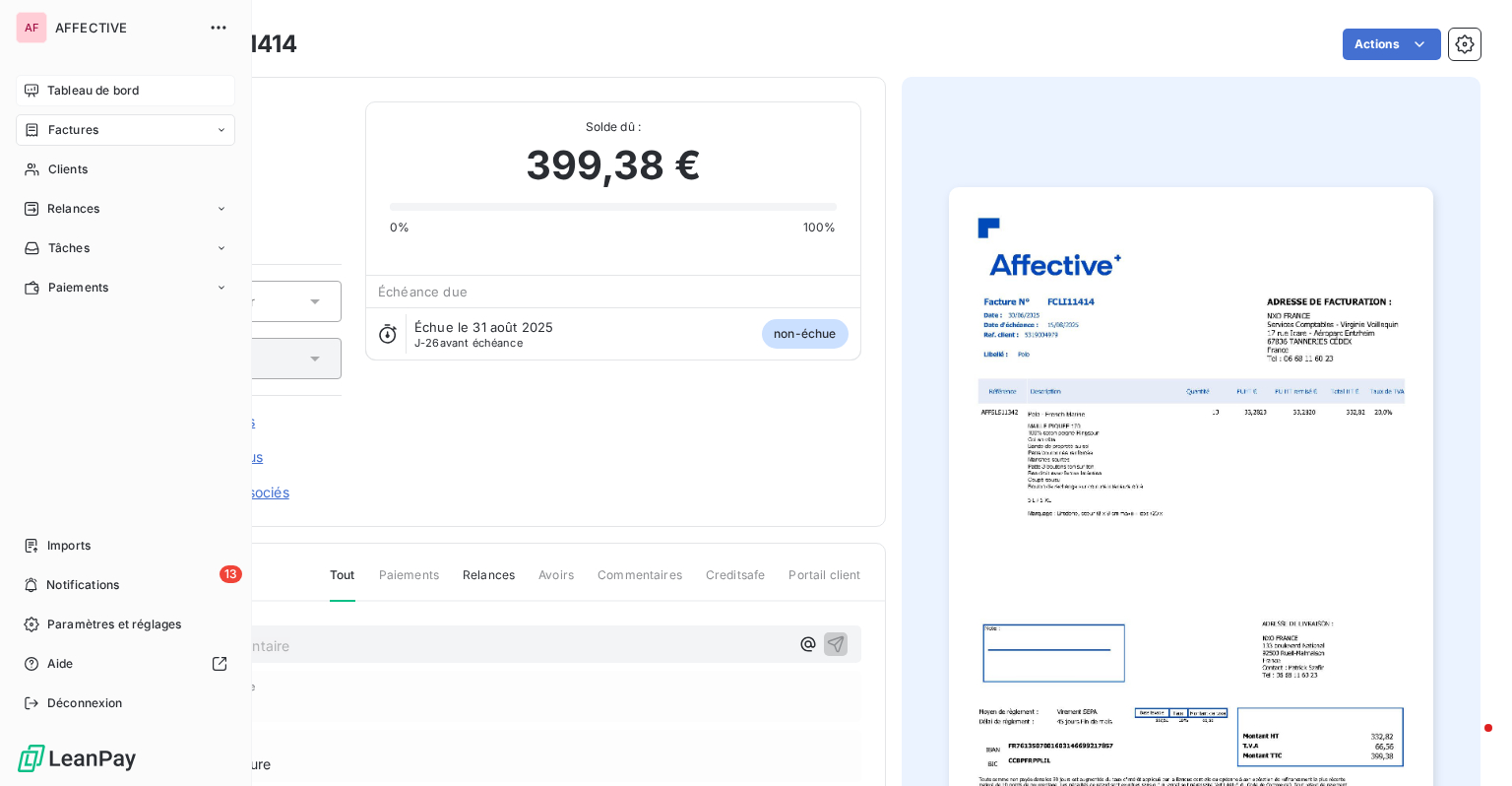 click on "Tableau de bord" at bounding box center [125, 91] 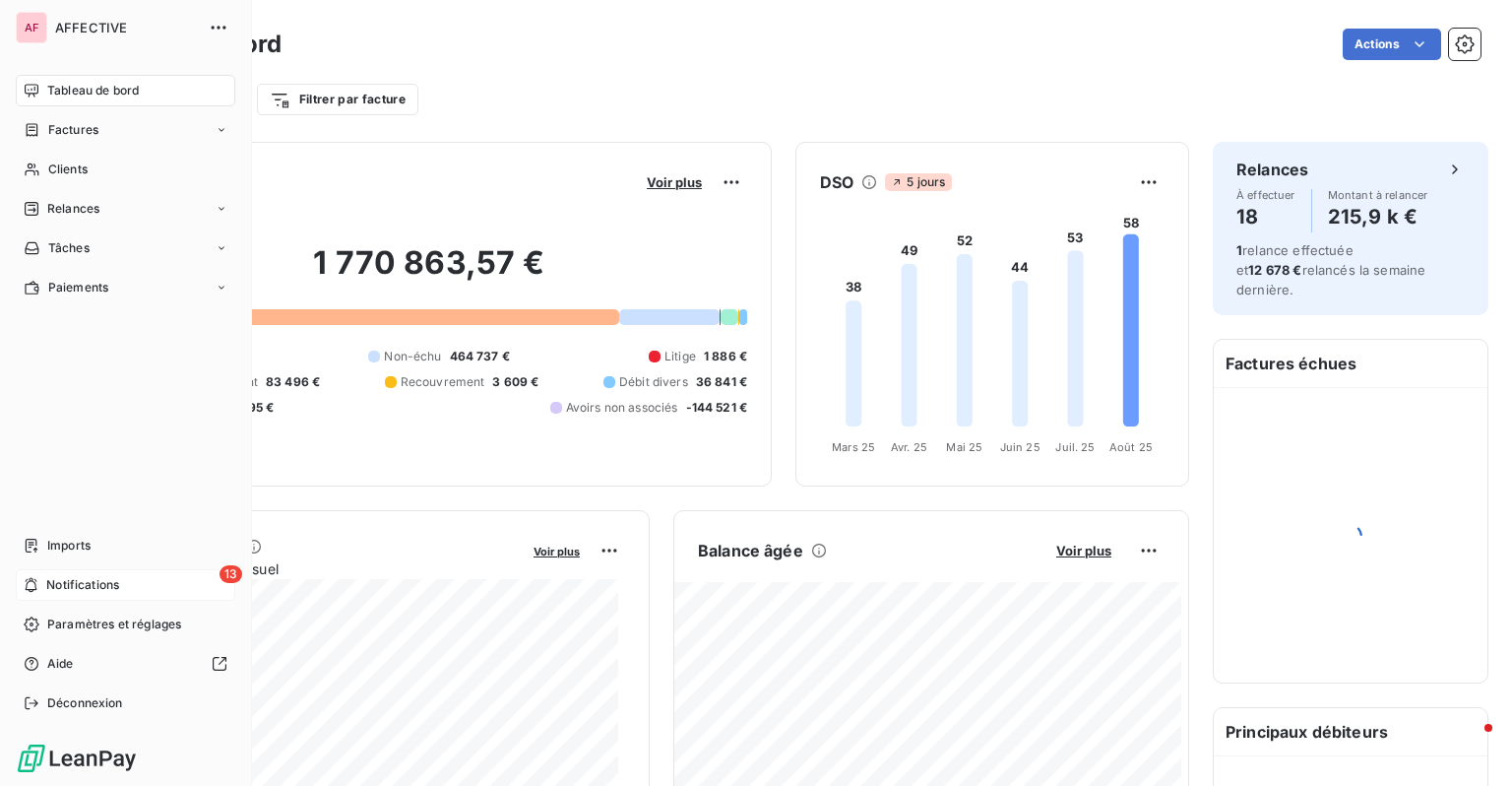 click on "13 Notifications" at bounding box center (125, 585) 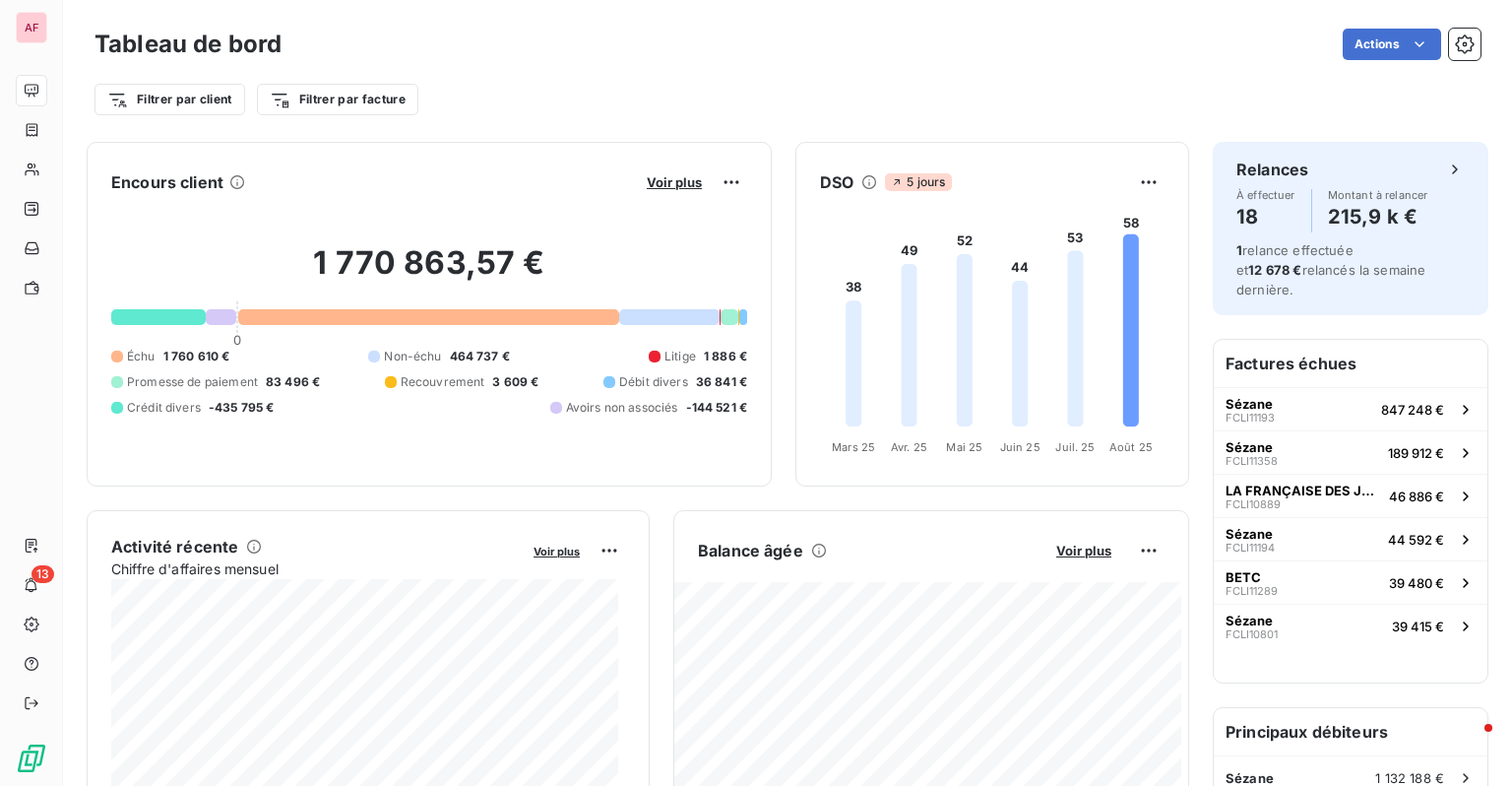 click on "Filtrer par client Filtrer par facture" at bounding box center [788, 92] 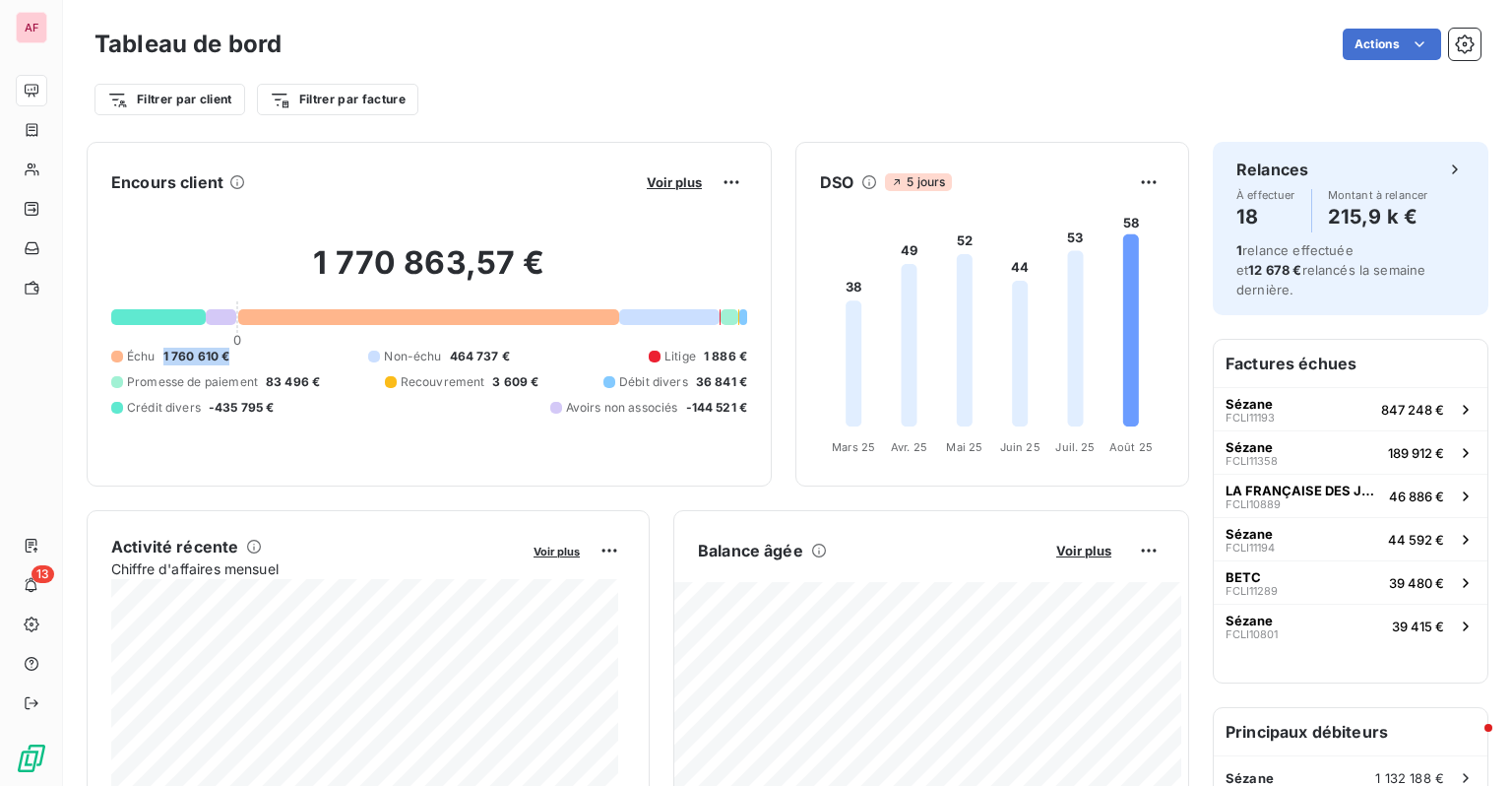 drag, startPoint x: 160, startPoint y: 342, endPoint x: 238, endPoint y: 342, distance: 78 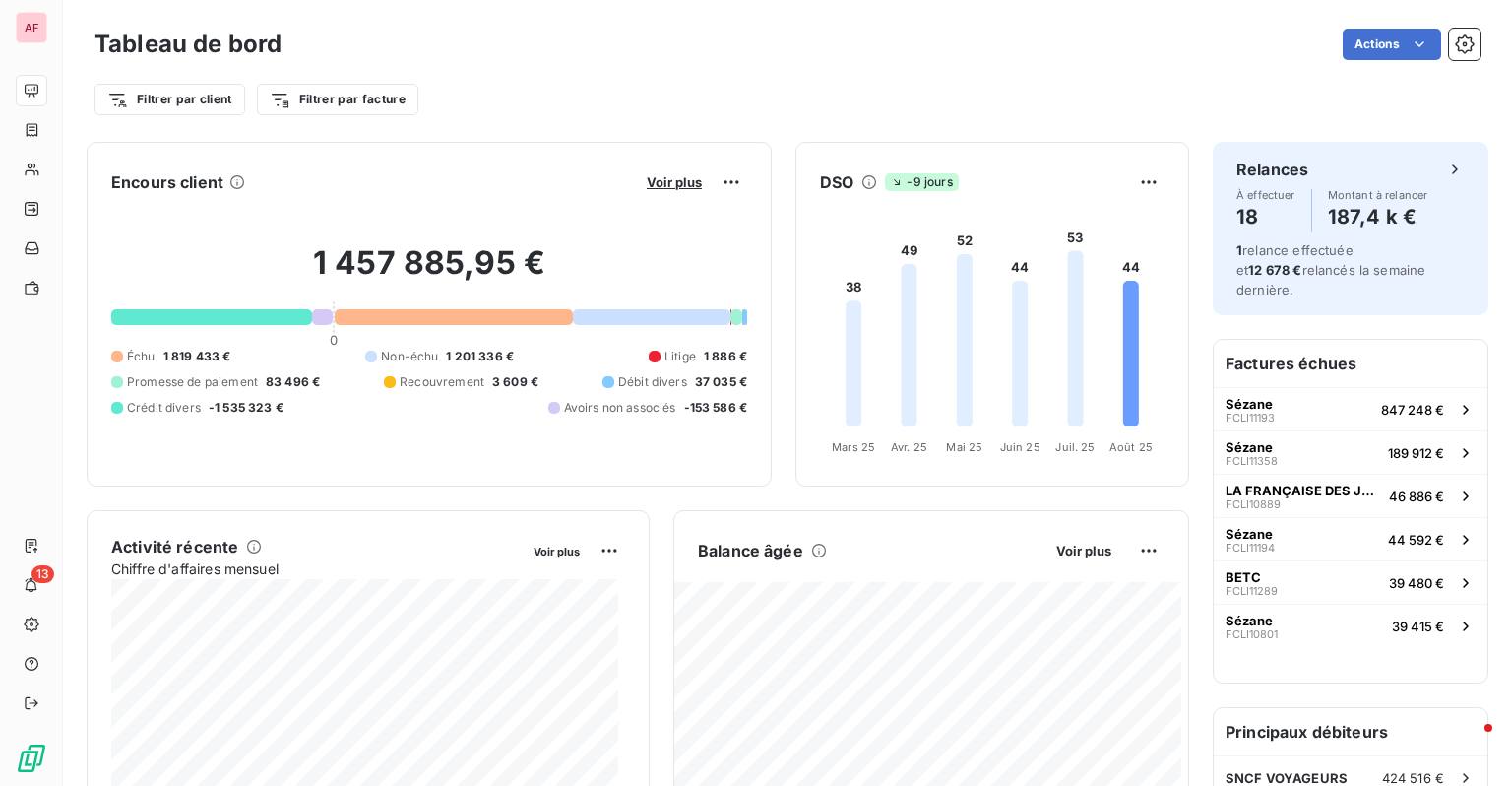 click on "1 819 433 €" at bounding box center (197, 357) 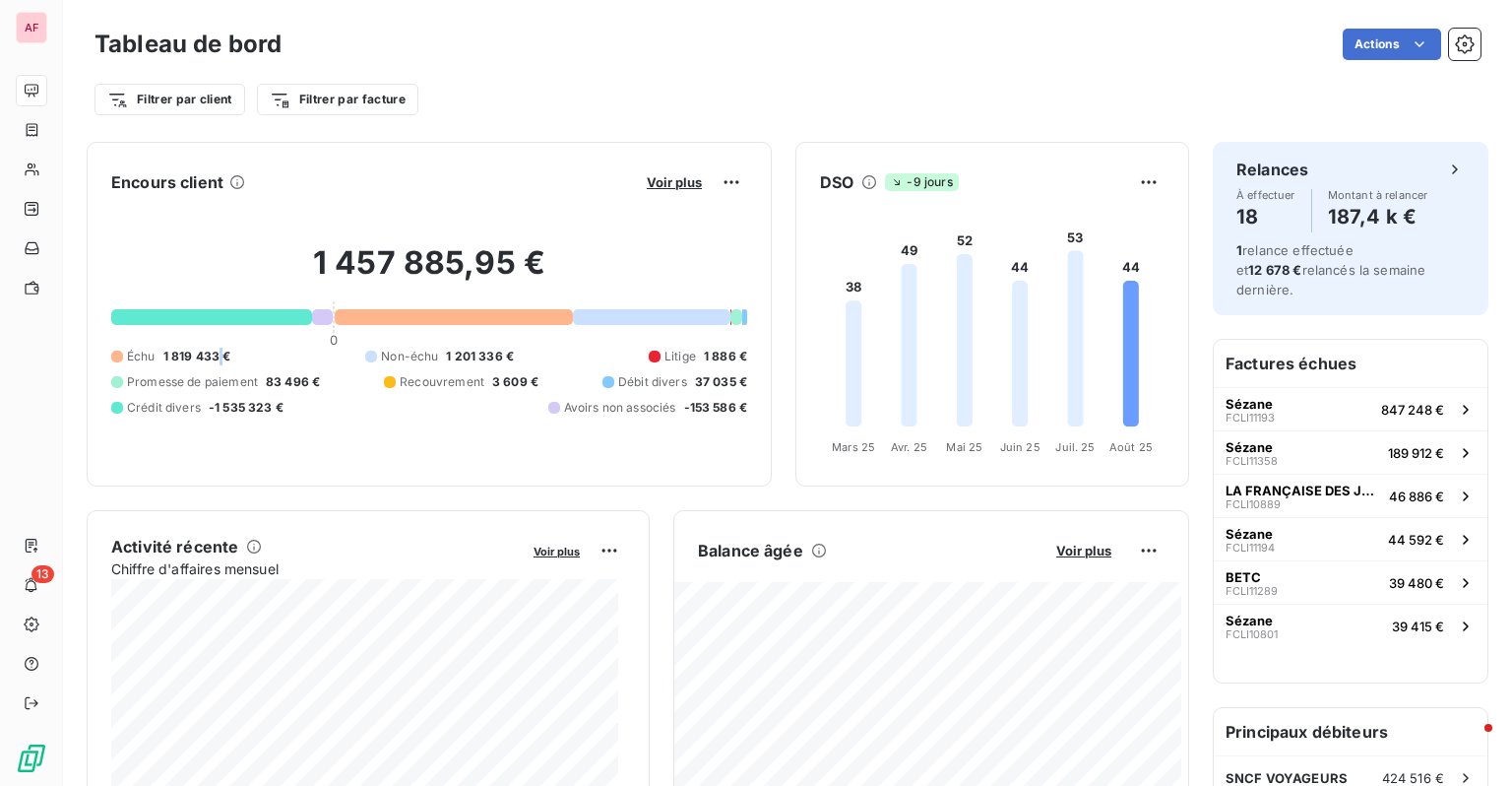 click on "1 819 433 €" at bounding box center (197, 357) 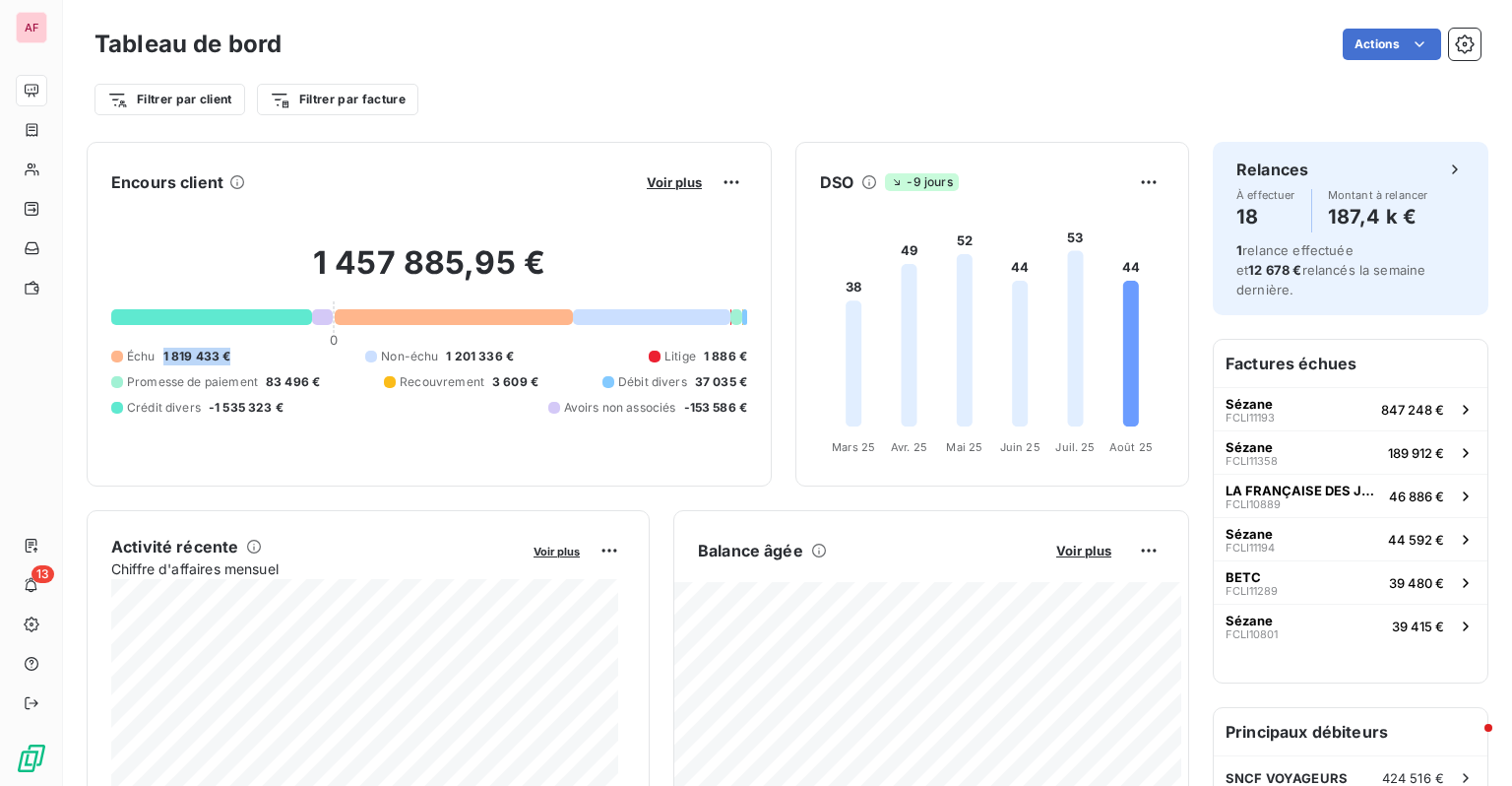 click on "1 819 433 €" at bounding box center [197, 357] 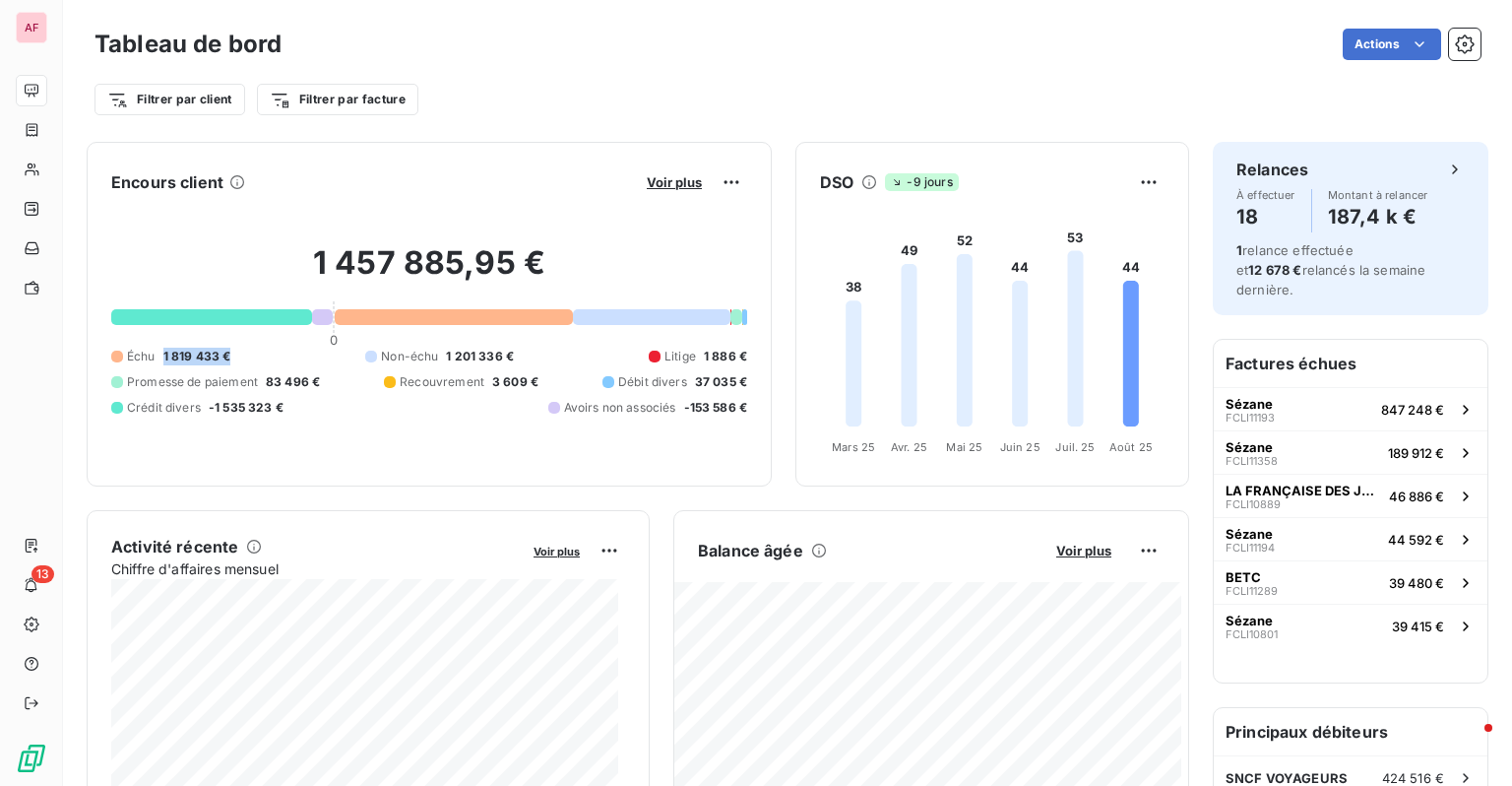 copy on "1 819 433 €" 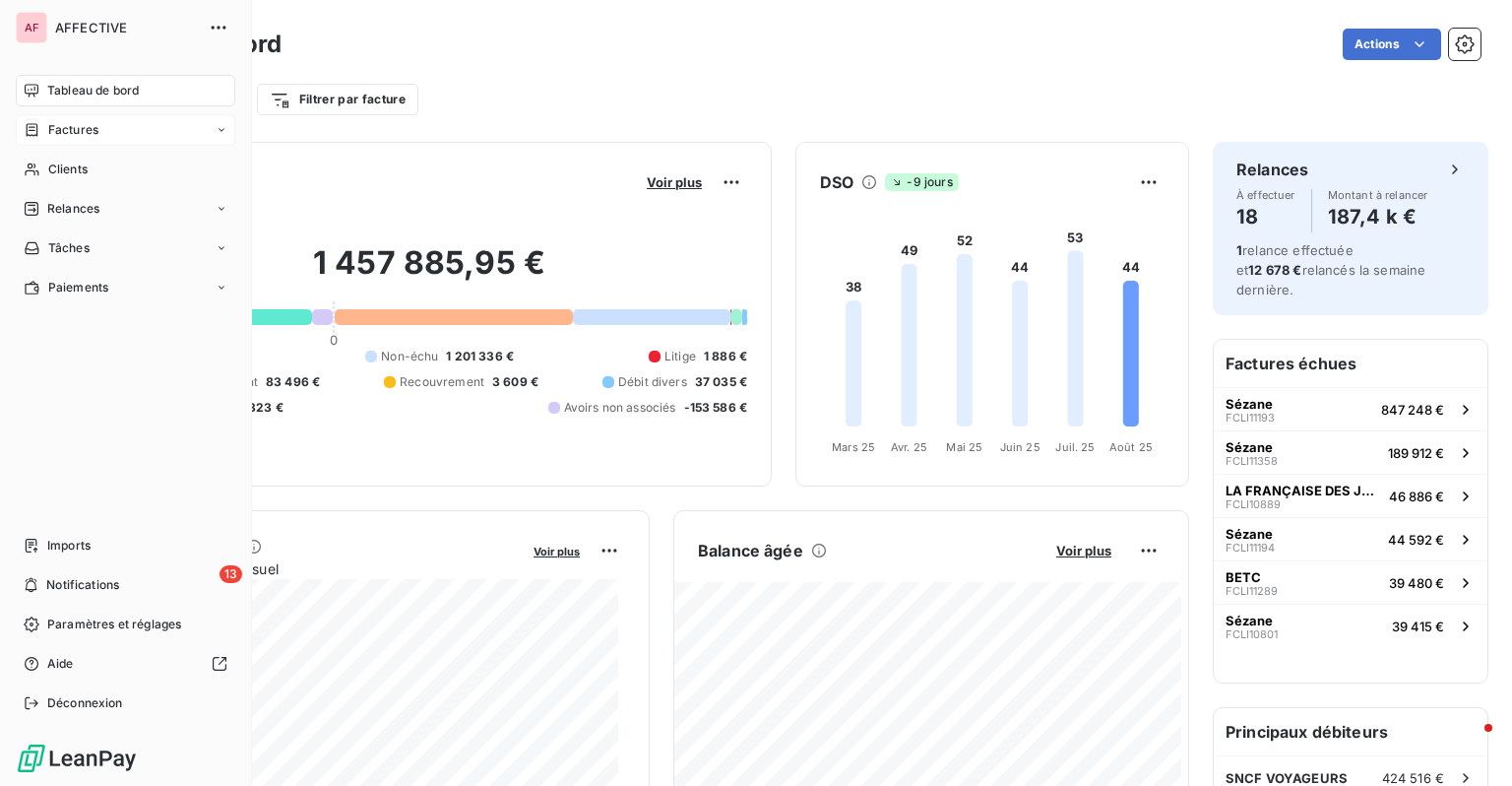 click on "Factures" at bounding box center (73, 130) 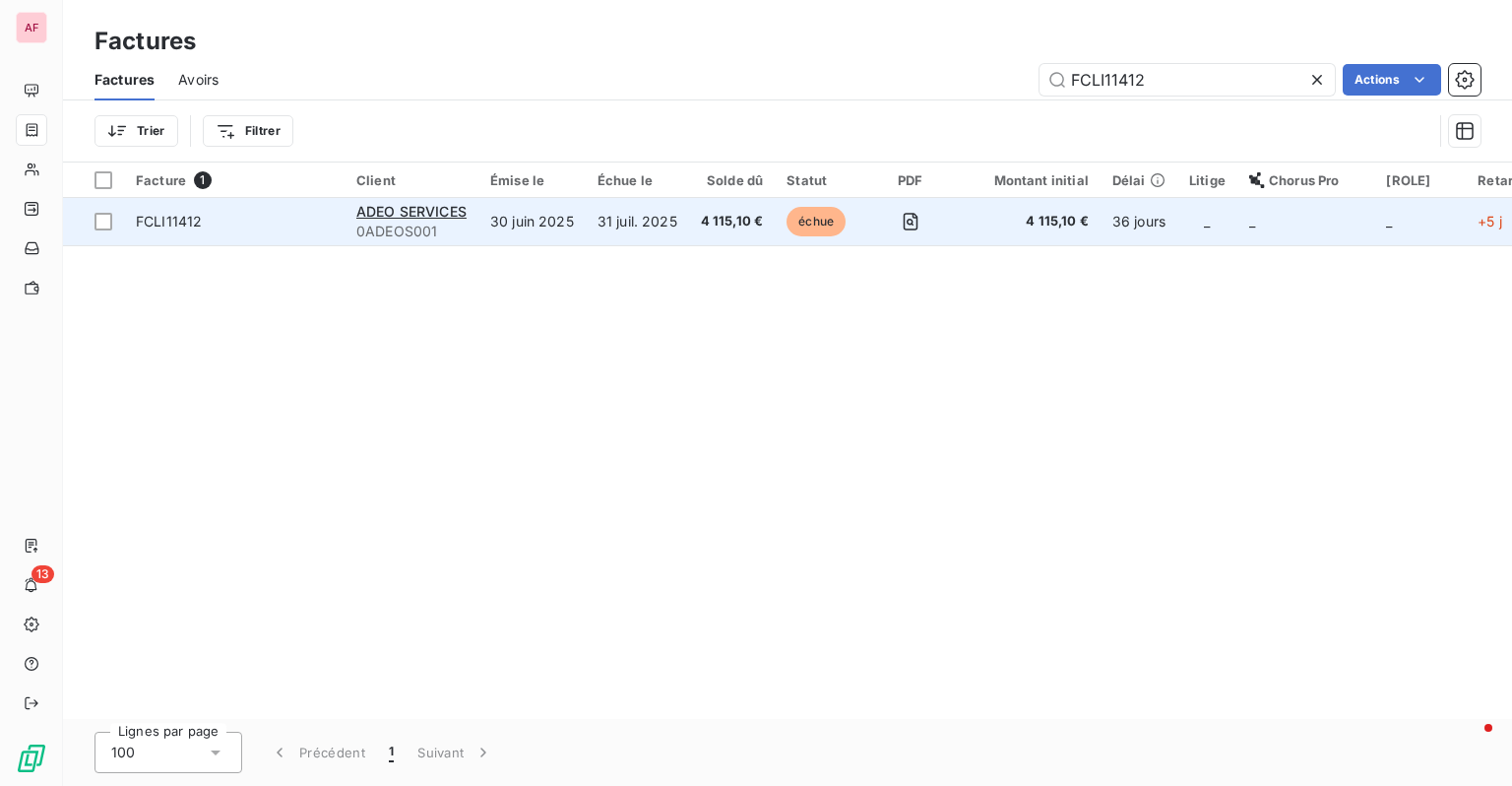 type on "FCLI11412" 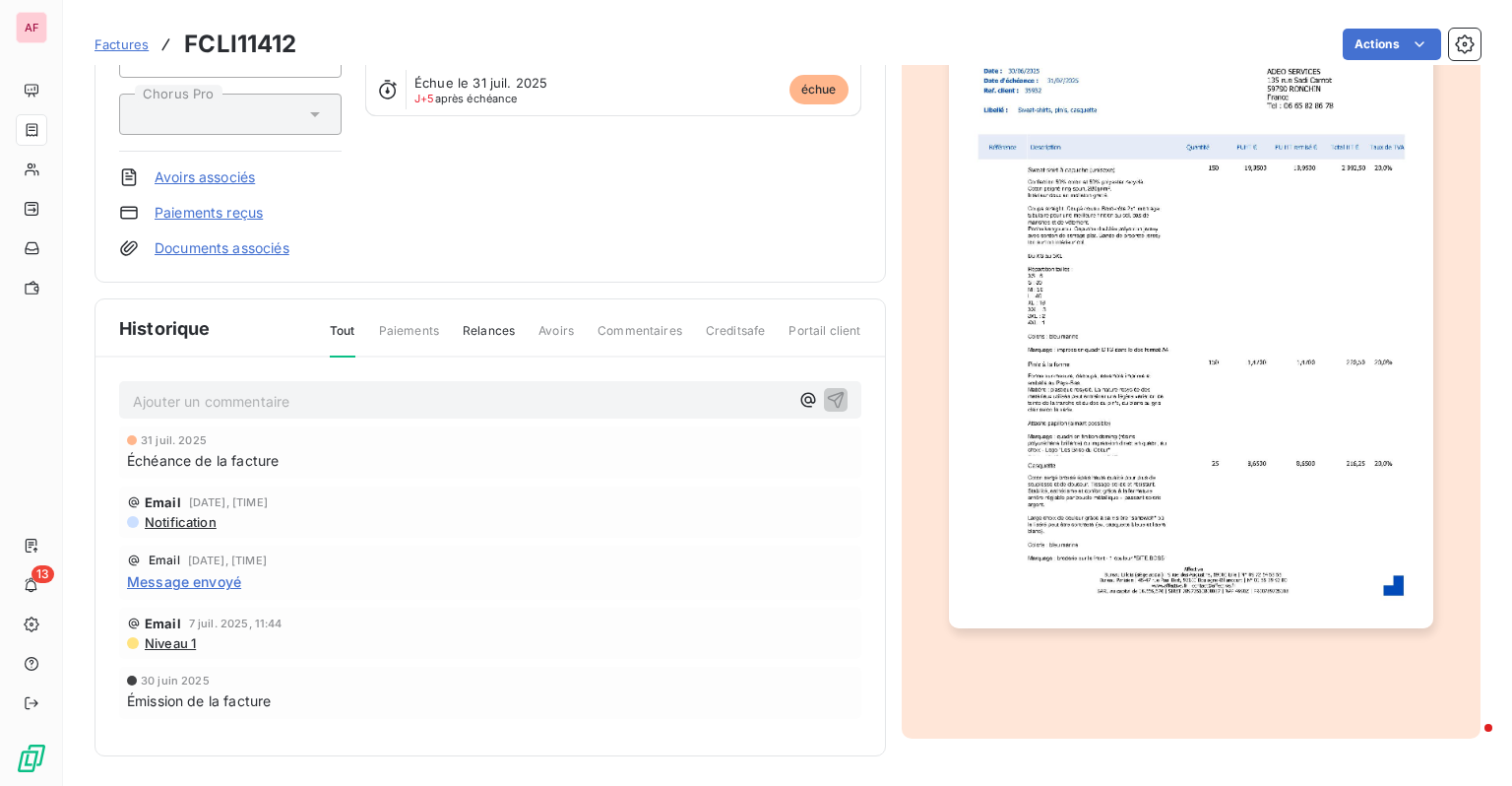 scroll, scrollTop: 0, scrollLeft: 0, axis: both 